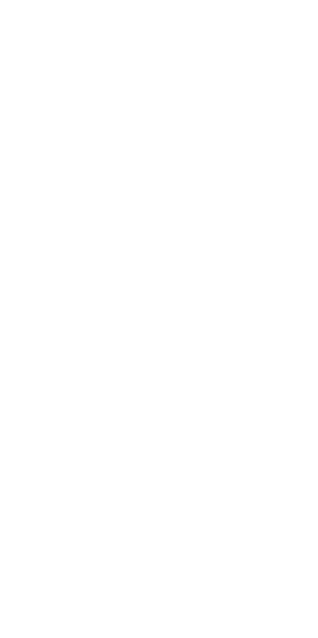 scroll, scrollTop: 0, scrollLeft: 0, axis: both 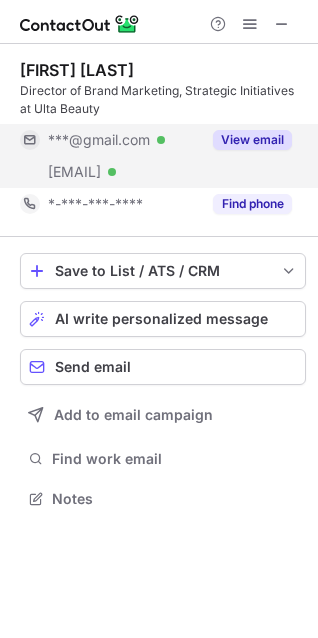 click on "View email" at bounding box center (252, 140) 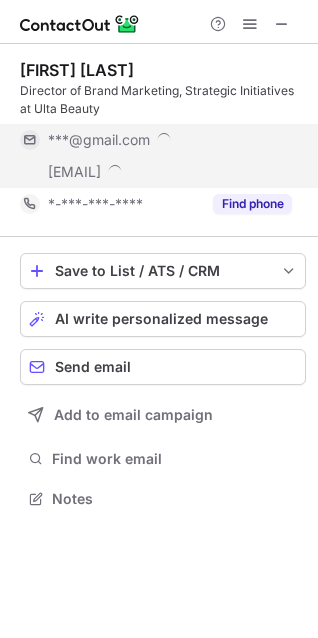 scroll, scrollTop: 10, scrollLeft: 10, axis: both 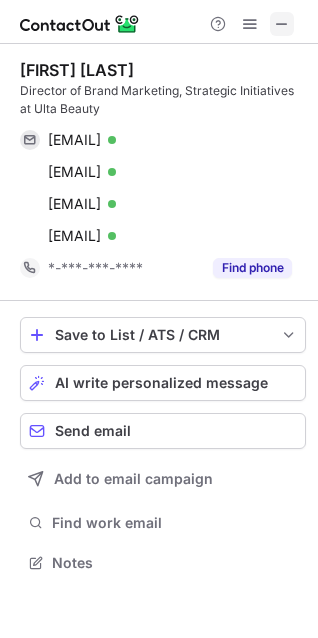 click at bounding box center [282, 24] 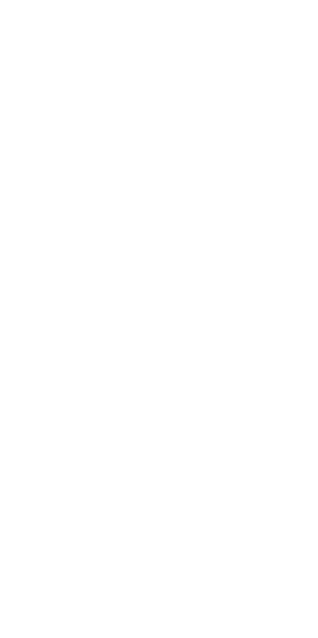scroll, scrollTop: 0, scrollLeft: 0, axis: both 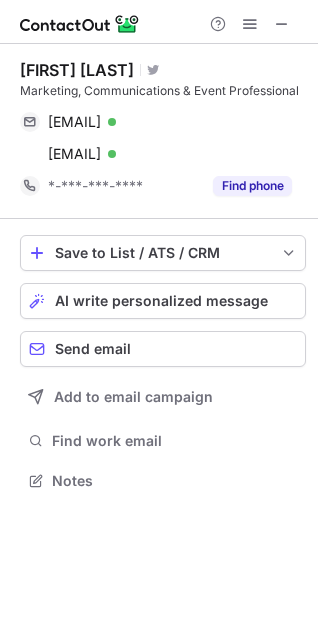 click on "Visit Twitter profile" at bounding box center (153, 70) 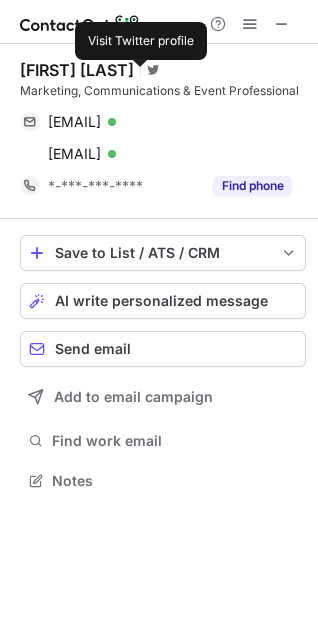 click at bounding box center [153, 70] 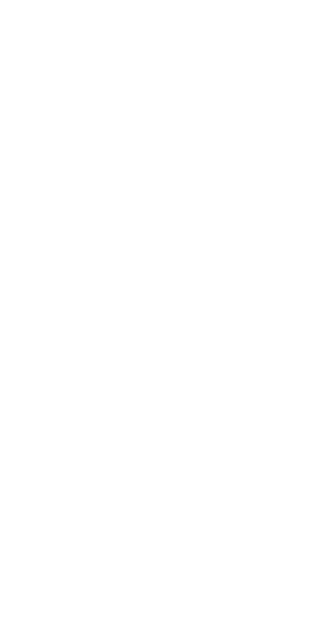 scroll, scrollTop: 0, scrollLeft: 0, axis: both 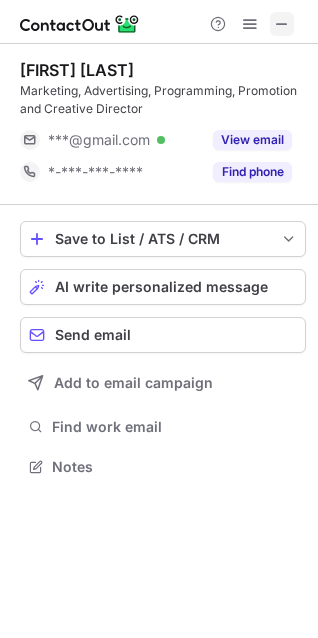 click at bounding box center [282, 24] 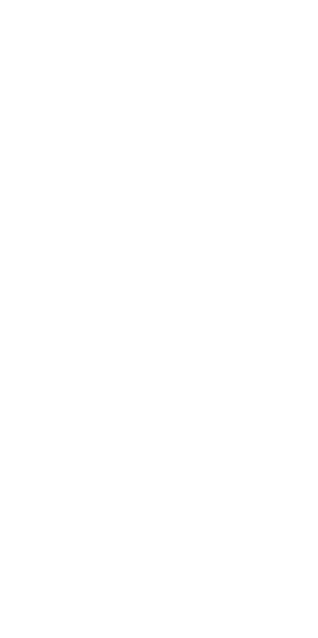 scroll, scrollTop: 0, scrollLeft: 0, axis: both 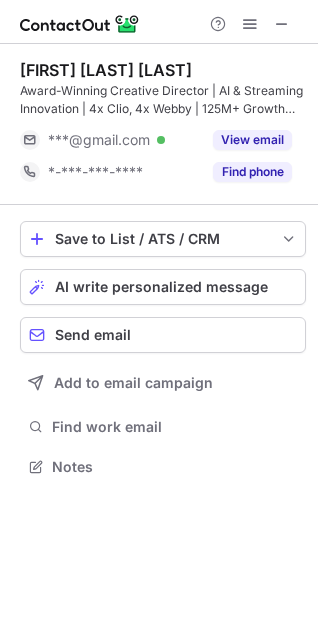 click on "View email" at bounding box center (252, 140) 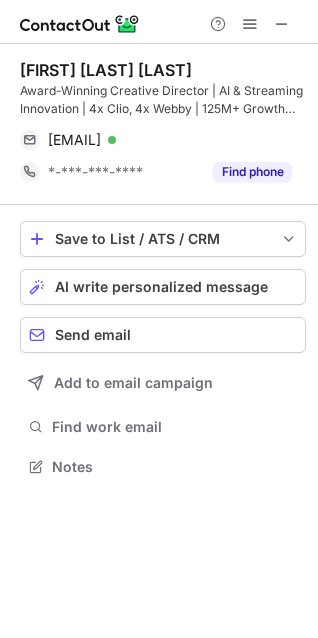 click on "Nyree Emory Pendleton" at bounding box center [106, 70] 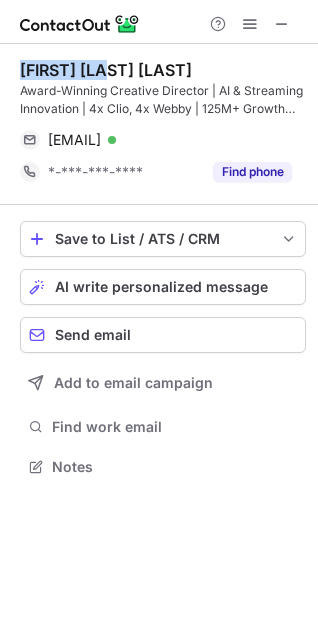 drag, startPoint x: 89, startPoint y: 68, endPoint x: 37, endPoint y: 67, distance: 52.009613 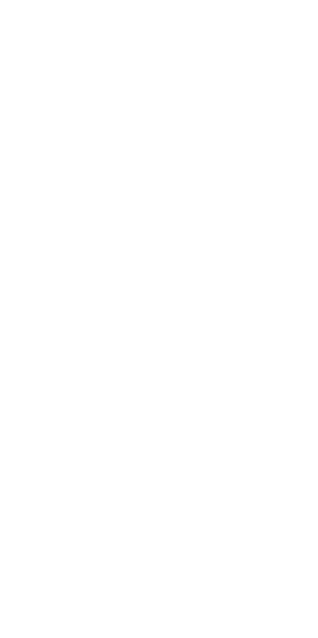 scroll, scrollTop: 0, scrollLeft: 0, axis: both 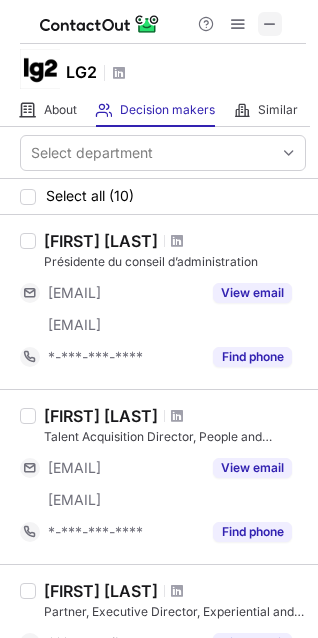 click at bounding box center (270, 24) 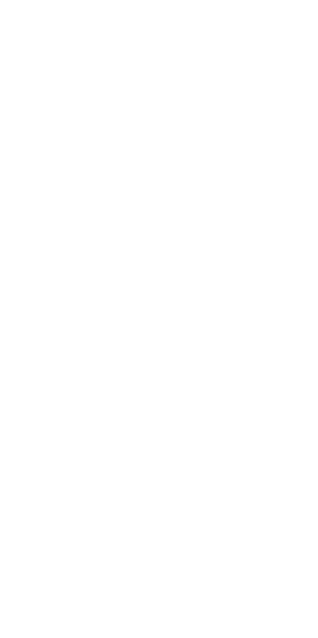 scroll, scrollTop: 0, scrollLeft: 0, axis: both 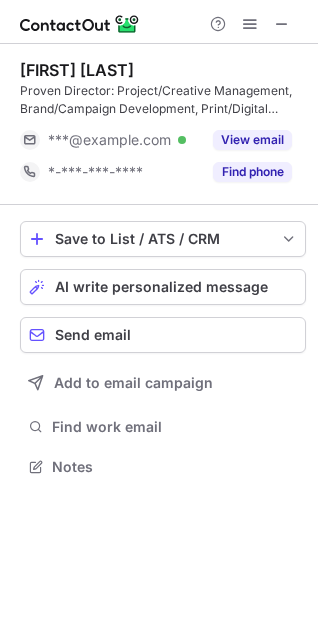 click on "View email" at bounding box center (252, 140) 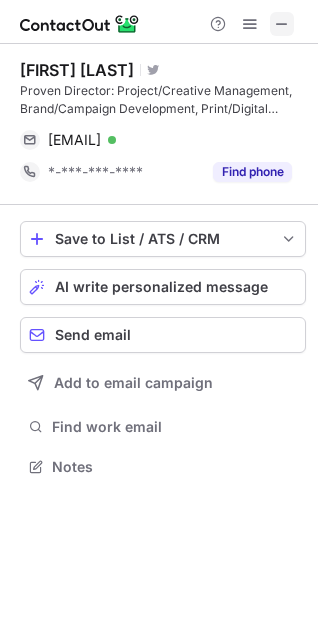 click at bounding box center (282, 24) 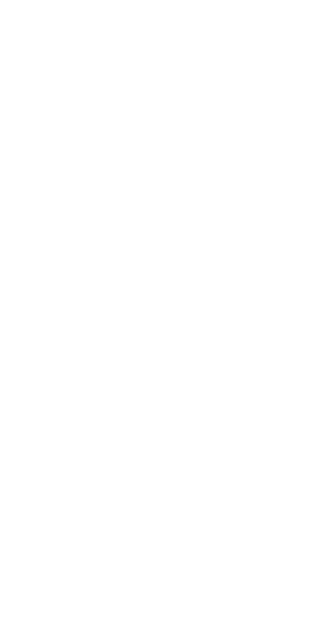 scroll, scrollTop: 0, scrollLeft: 0, axis: both 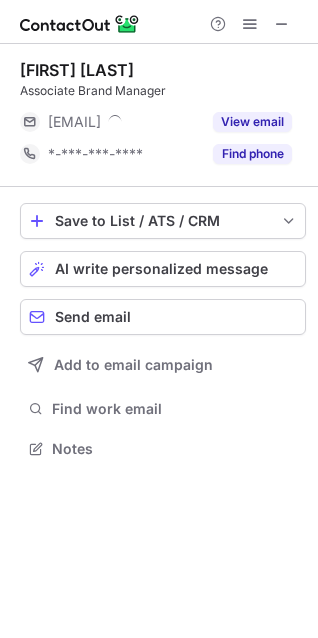 click on "View email" at bounding box center (252, 122) 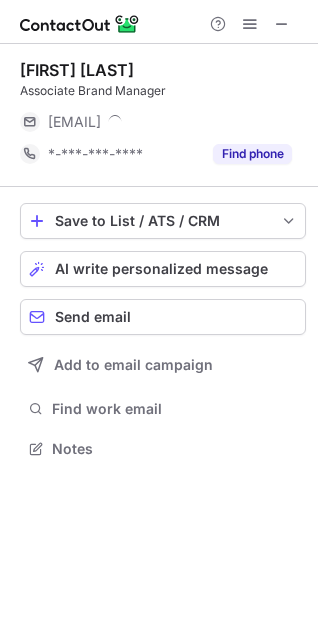 scroll, scrollTop: 10, scrollLeft: 10, axis: both 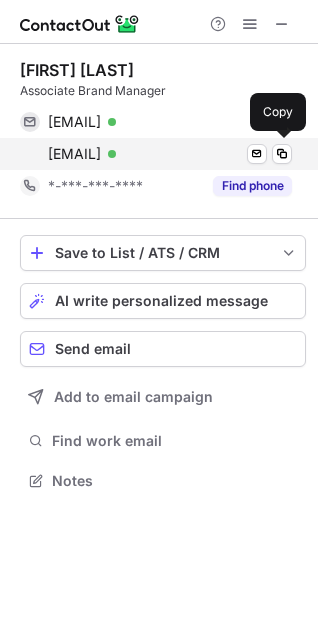 click on "[EMAIL]" at bounding box center [74, 154] 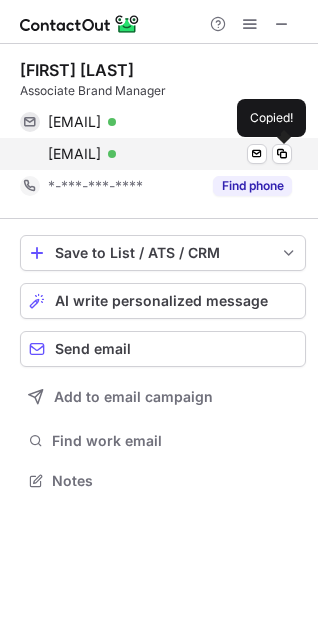 click on "[EMAIL]" at bounding box center [74, 154] 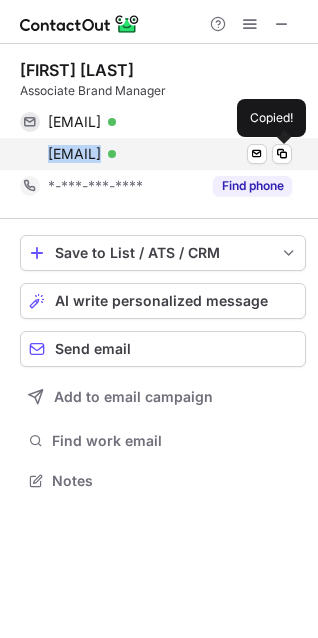click on "[EMAIL]" at bounding box center (74, 154) 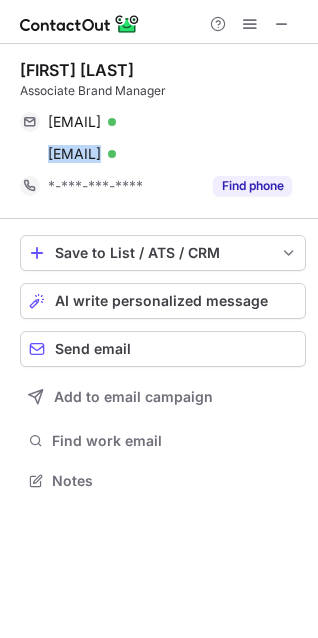 copy on "[EMAIL]" 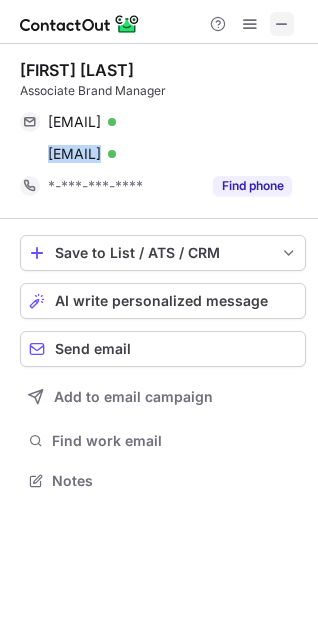 click at bounding box center (282, 24) 